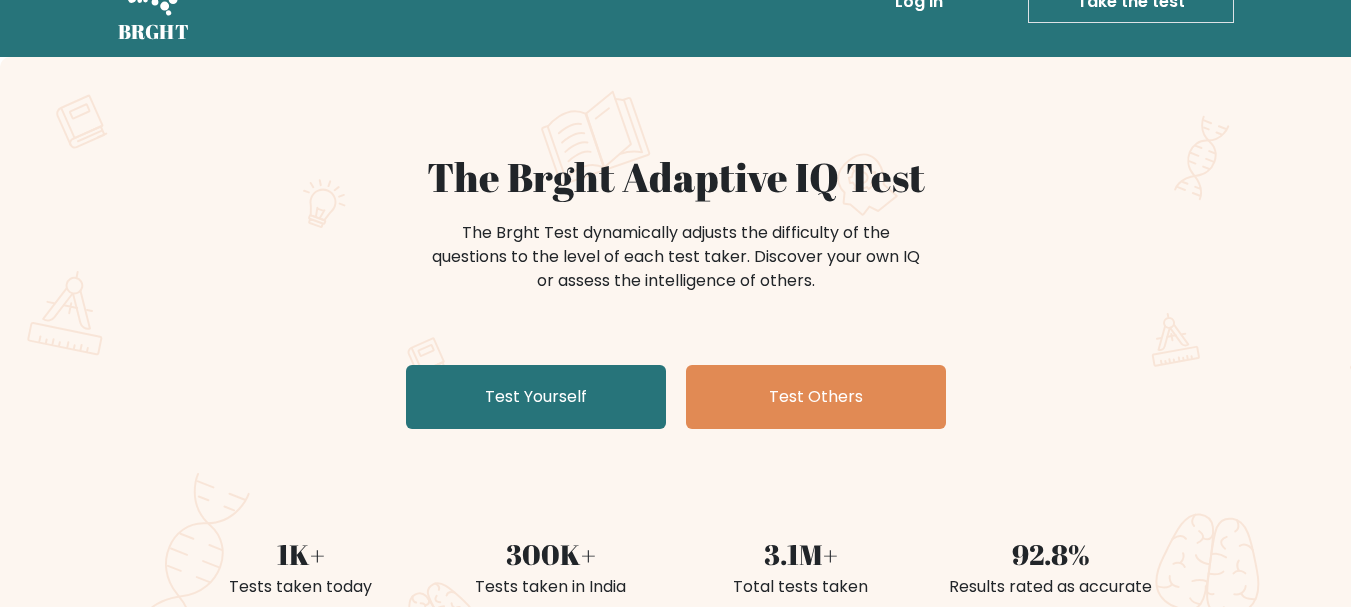 scroll, scrollTop: 100, scrollLeft: 0, axis: vertical 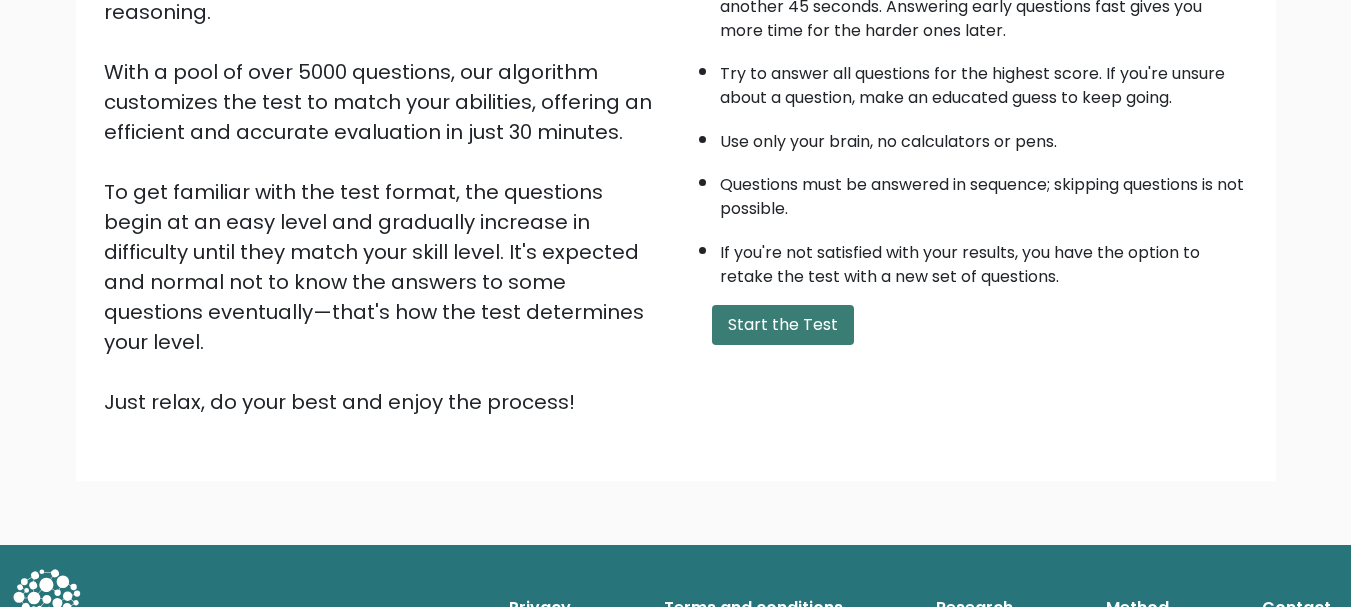 click on "Start the Test" at bounding box center [783, 325] 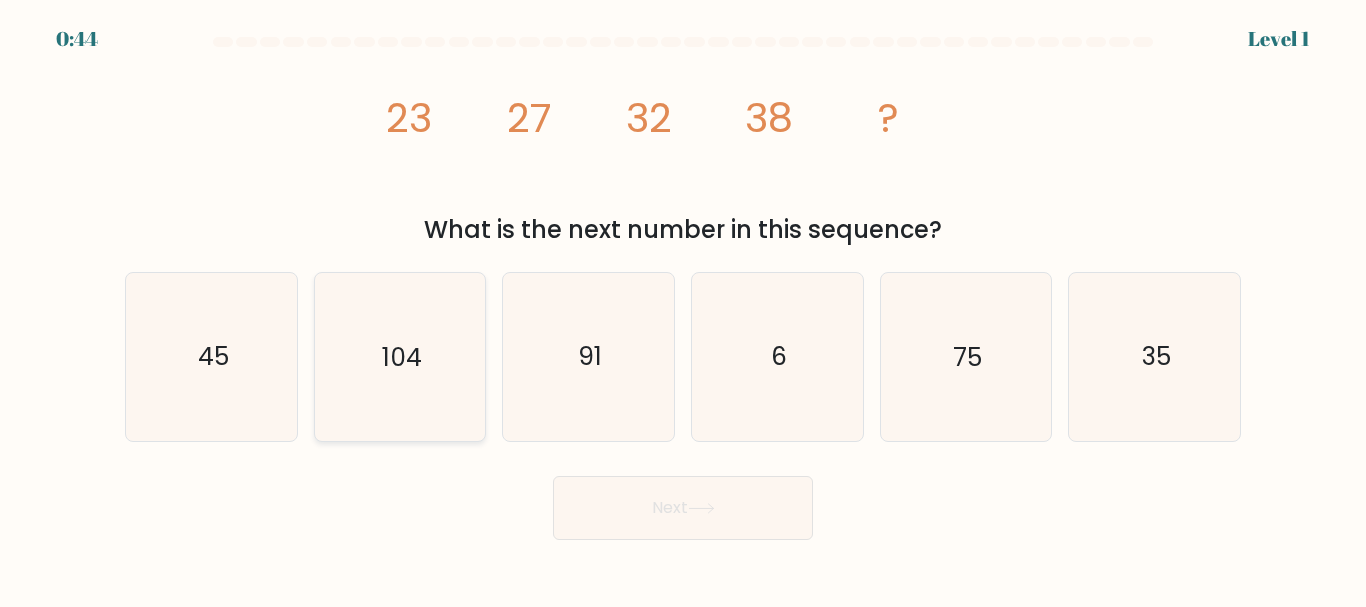 scroll, scrollTop: 0, scrollLeft: 0, axis: both 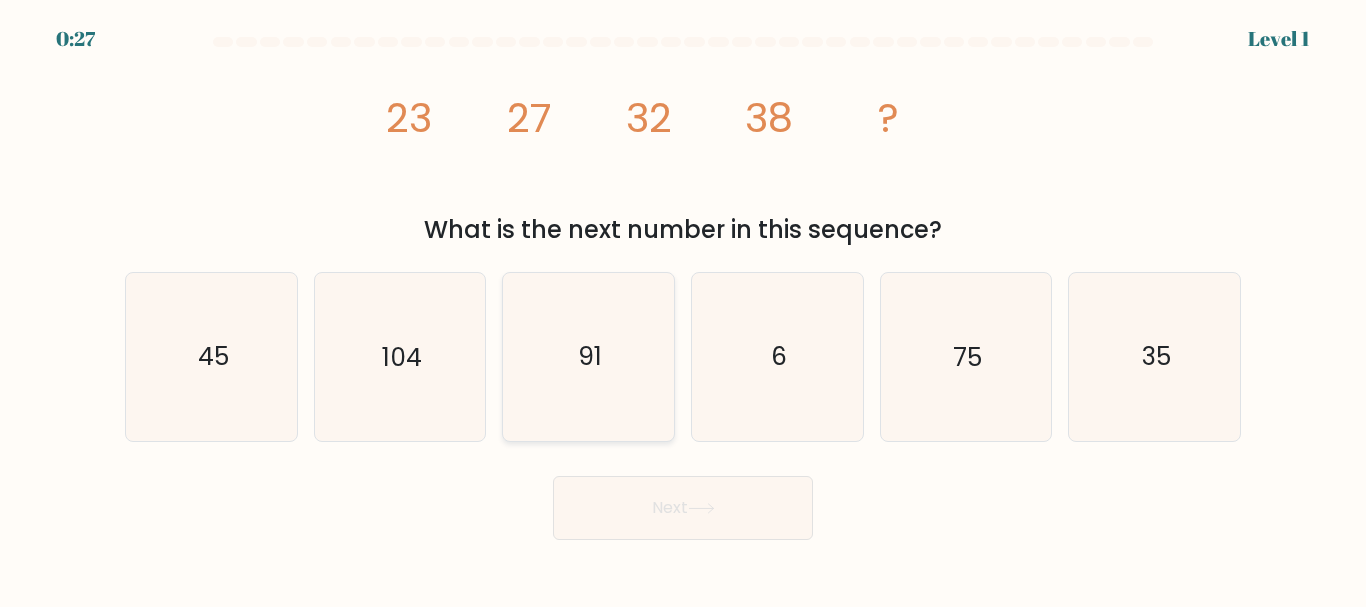 radio on "true" 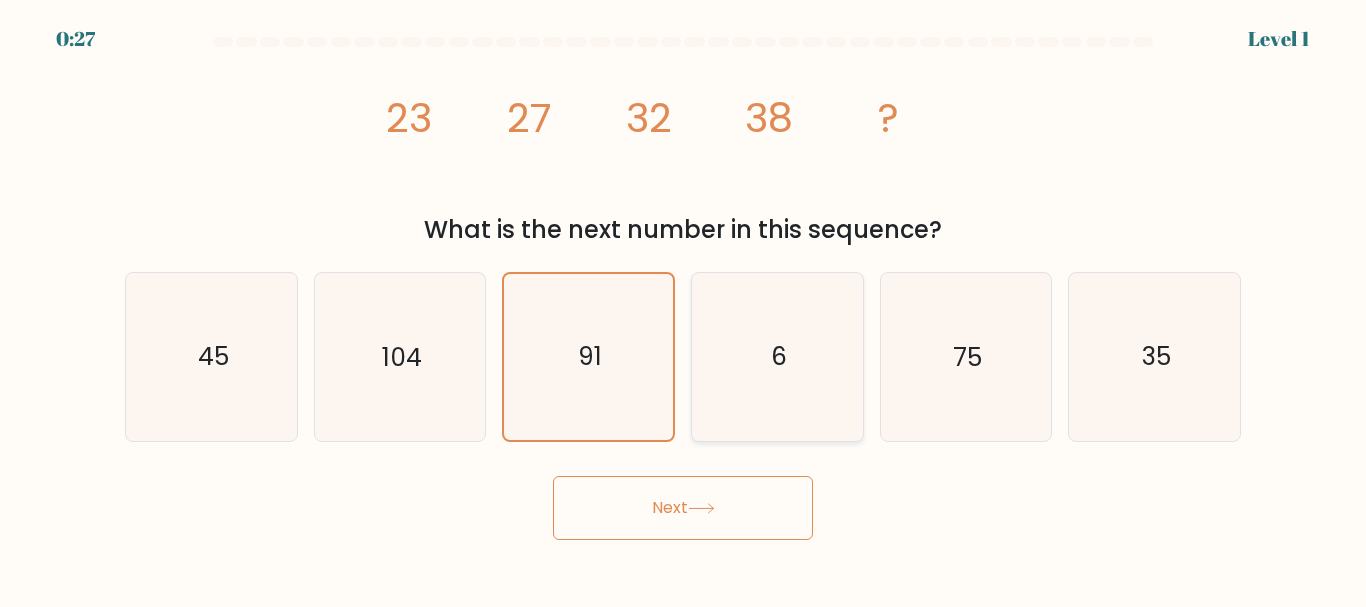 click on "6" at bounding box center [777, 356] 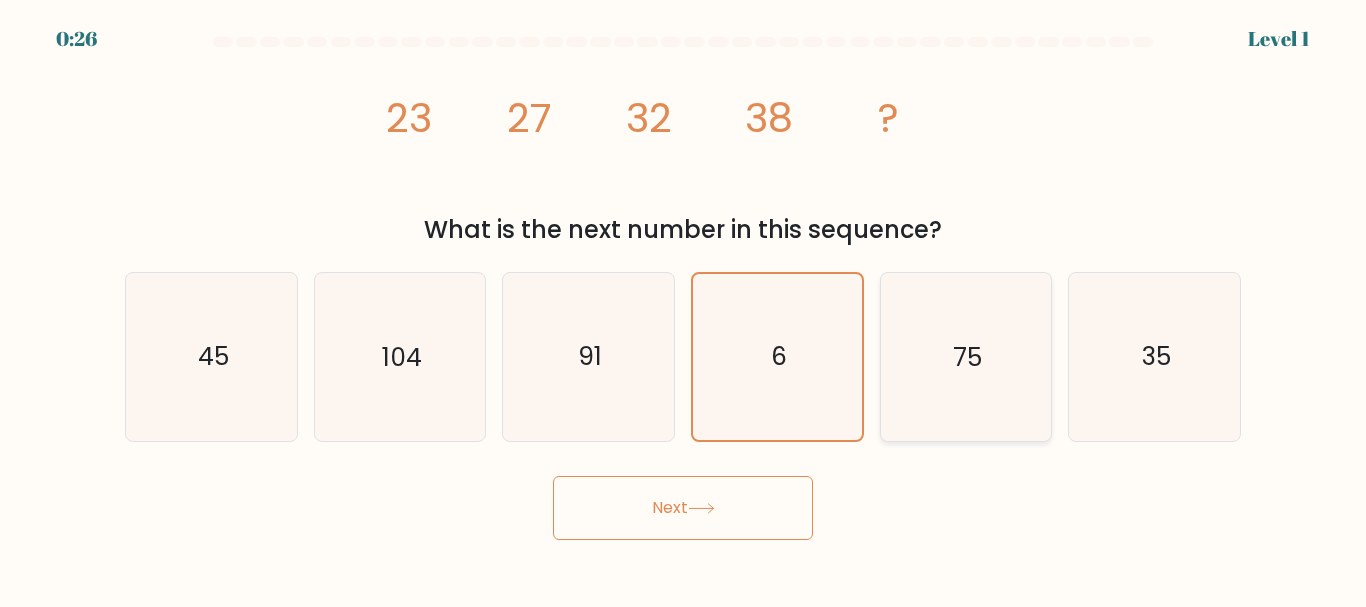radio on "true" 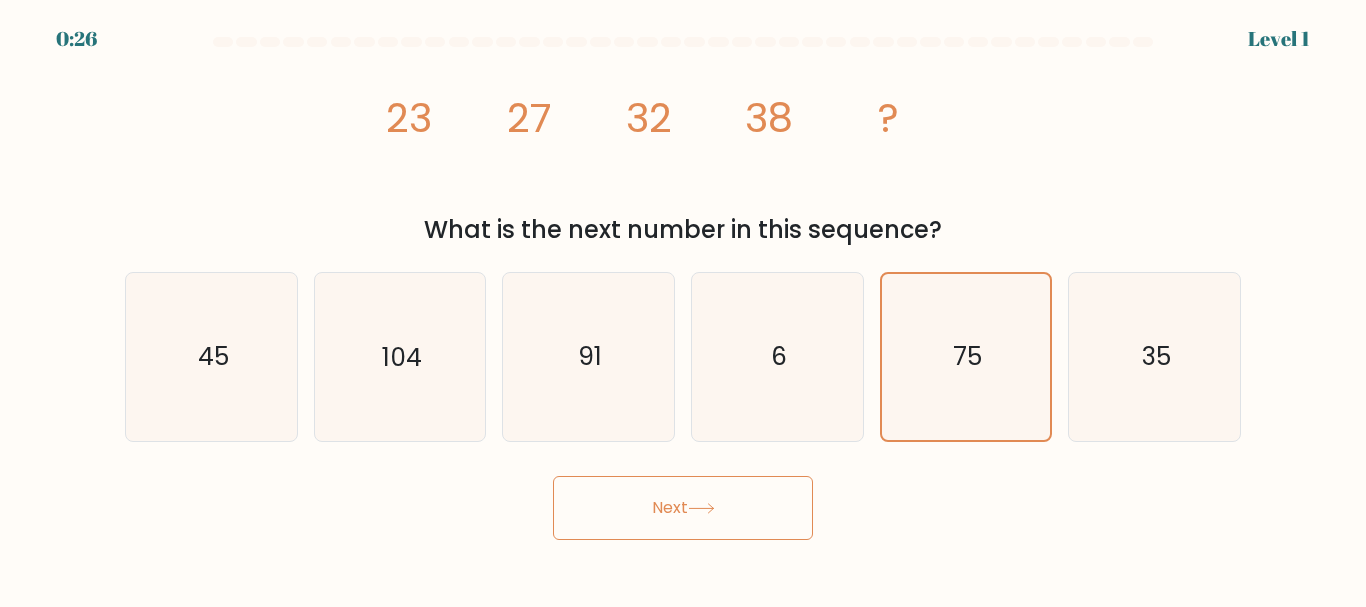 click at bounding box center [683, 288] 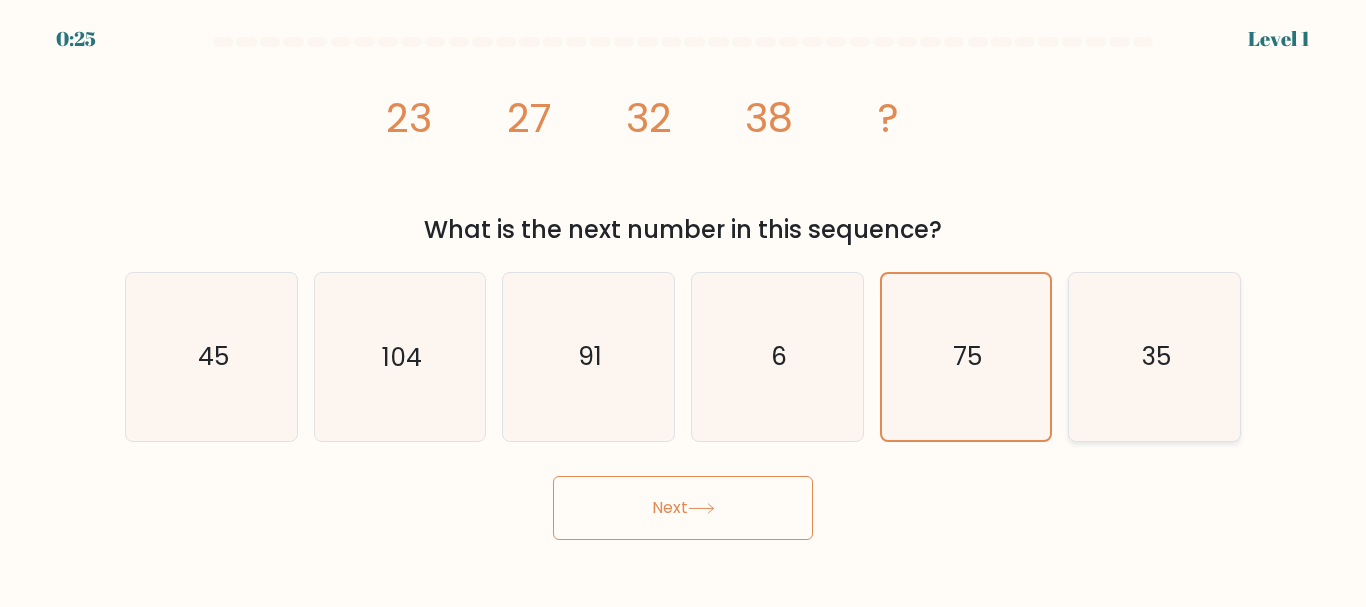 click on "35" at bounding box center (1154, 356) 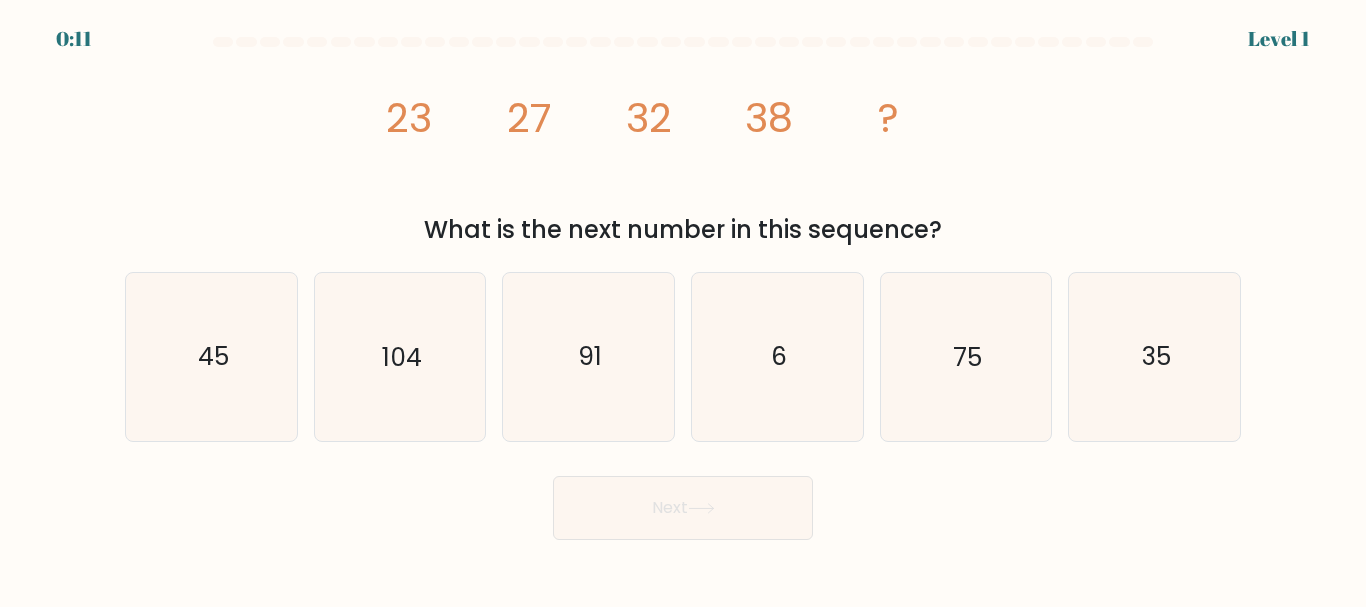 scroll, scrollTop: 0, scrollLeft: 0, axis: both 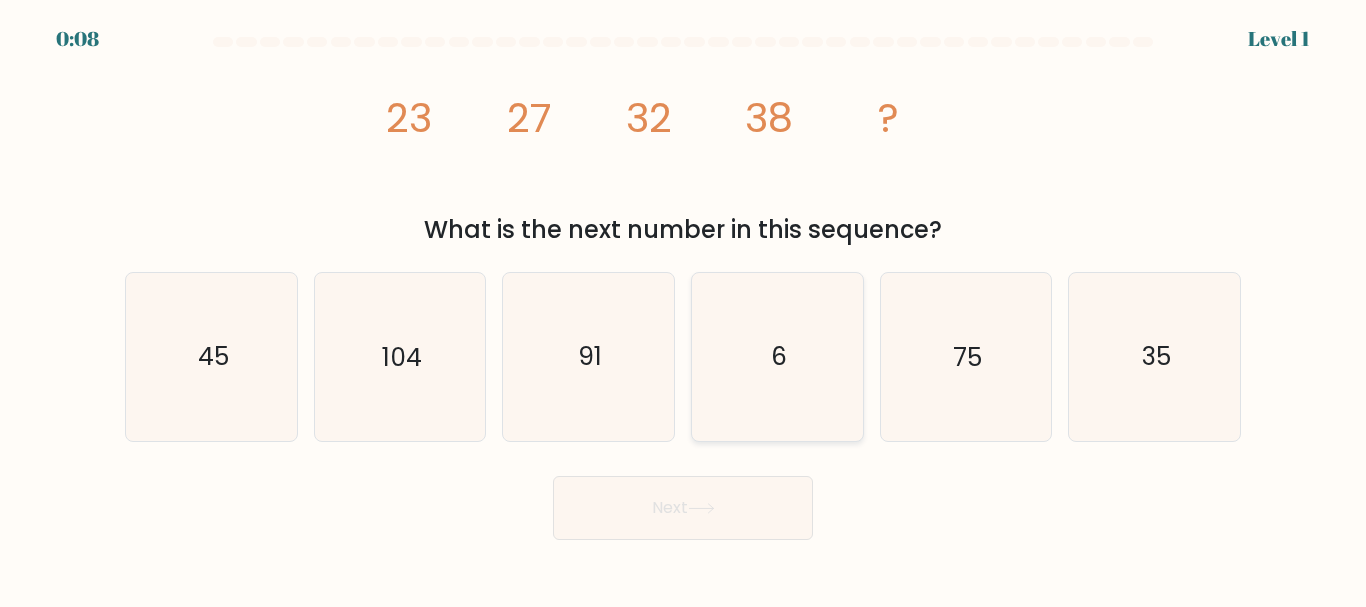 radio on "true" 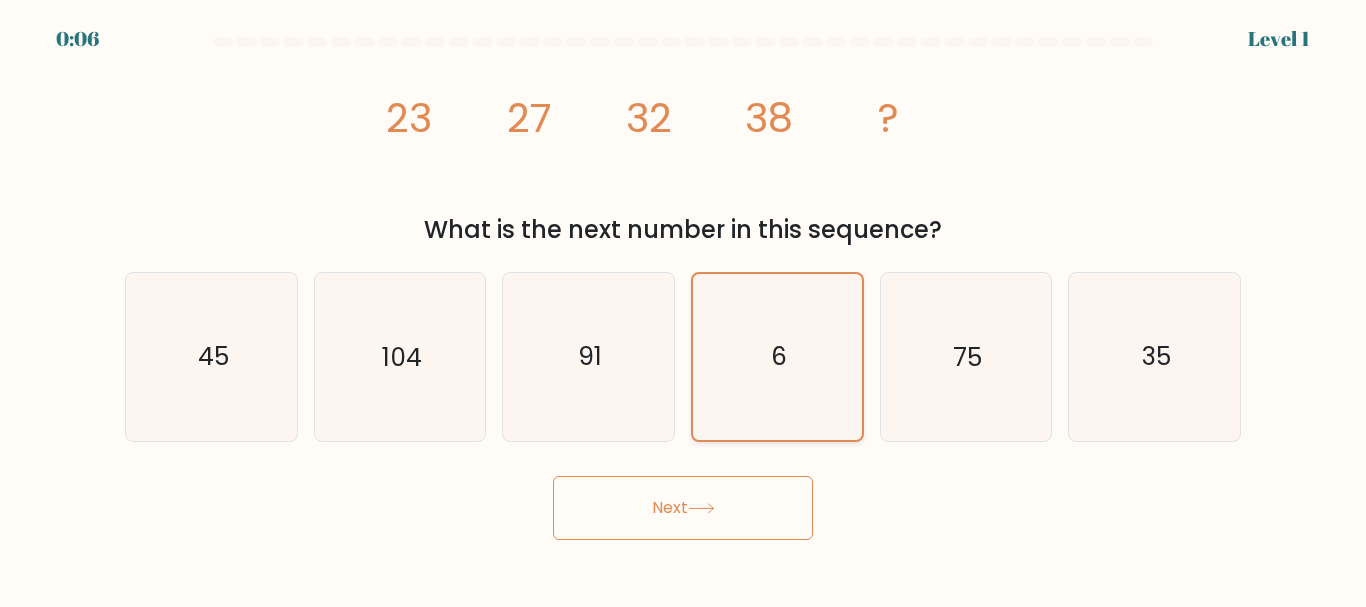 click on "6" at bounding box center [777, 356] 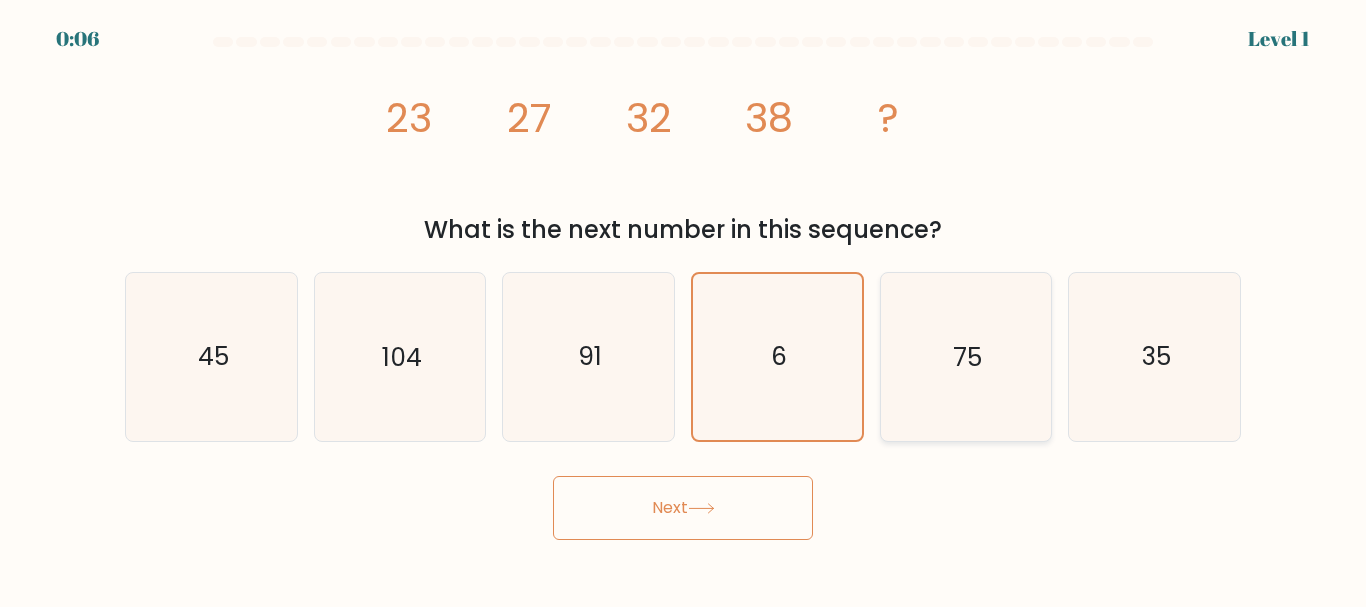 click on "75" at bounding box center (965, 356) 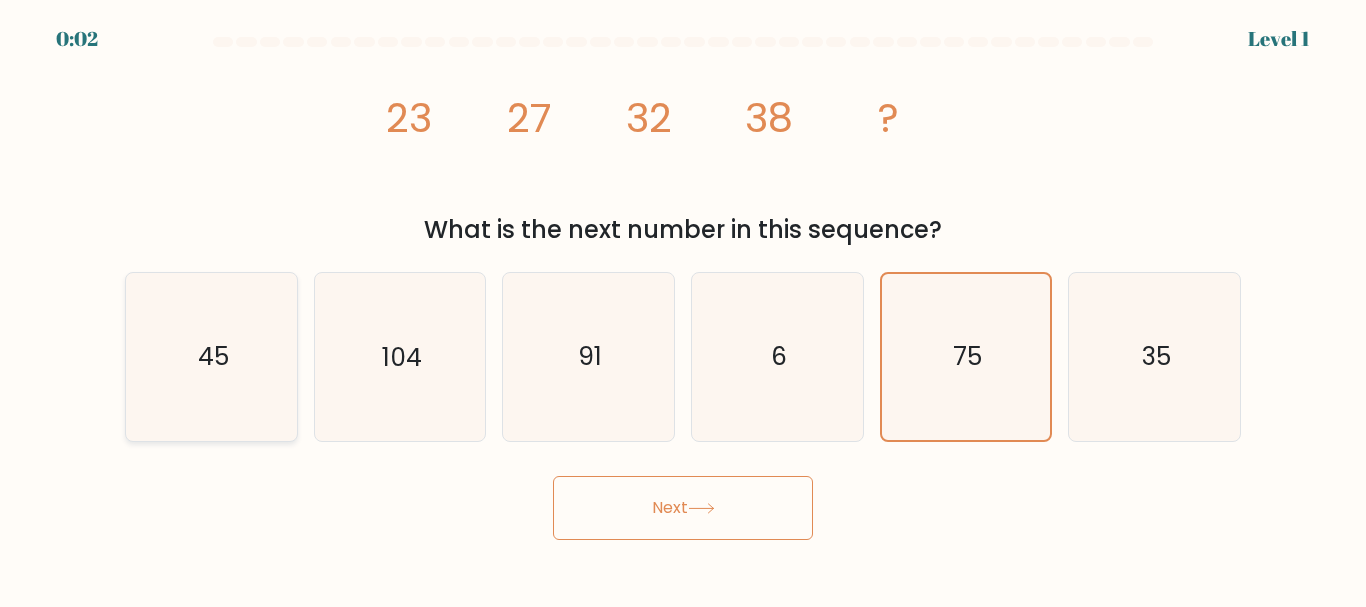 click on "45" at bounding box center [211, 356] 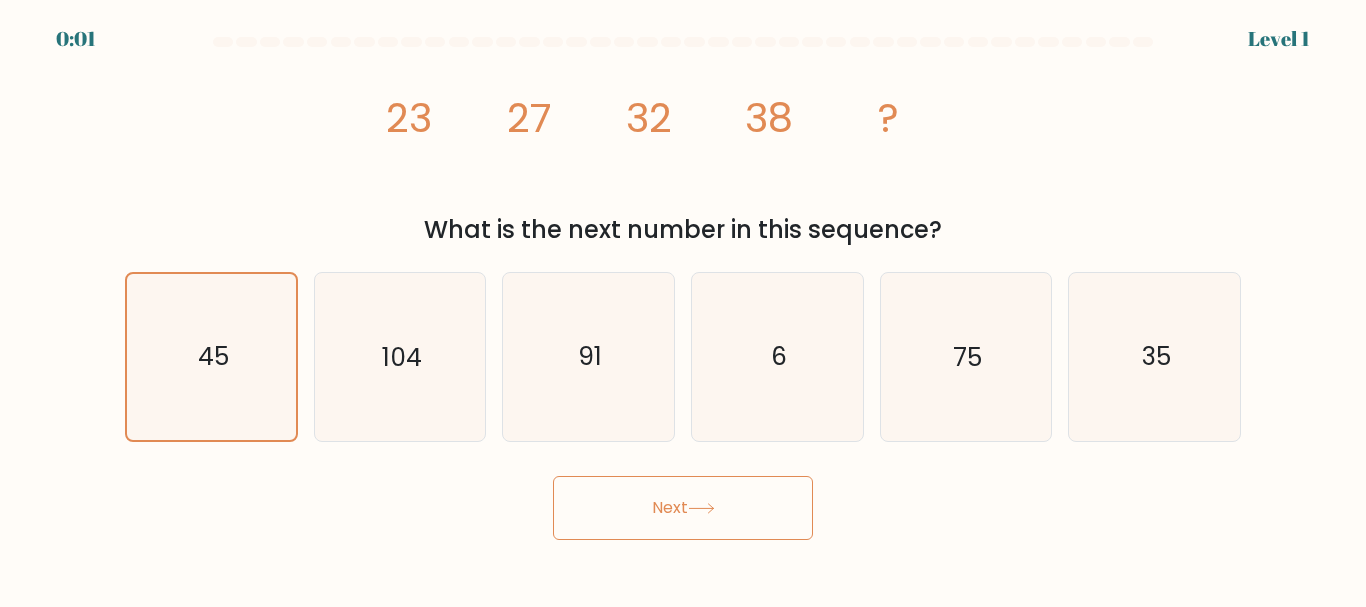 click on "Next" at bounding box center (683, 508) 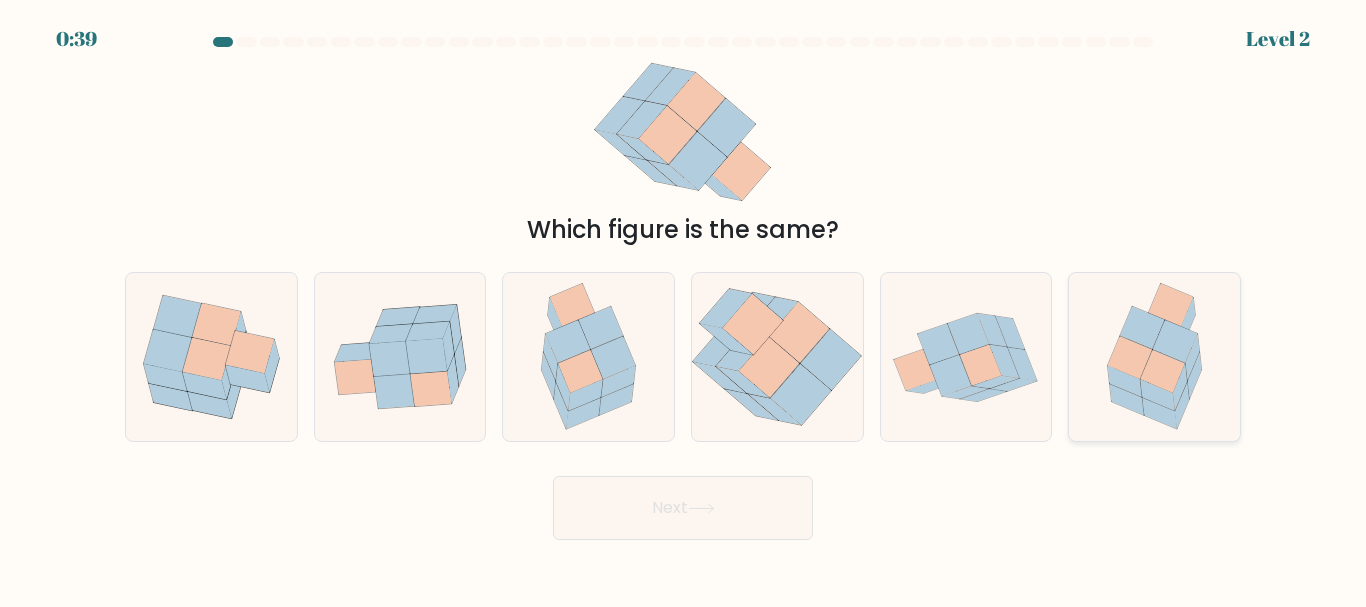 click at bounding box center [1160, 414] 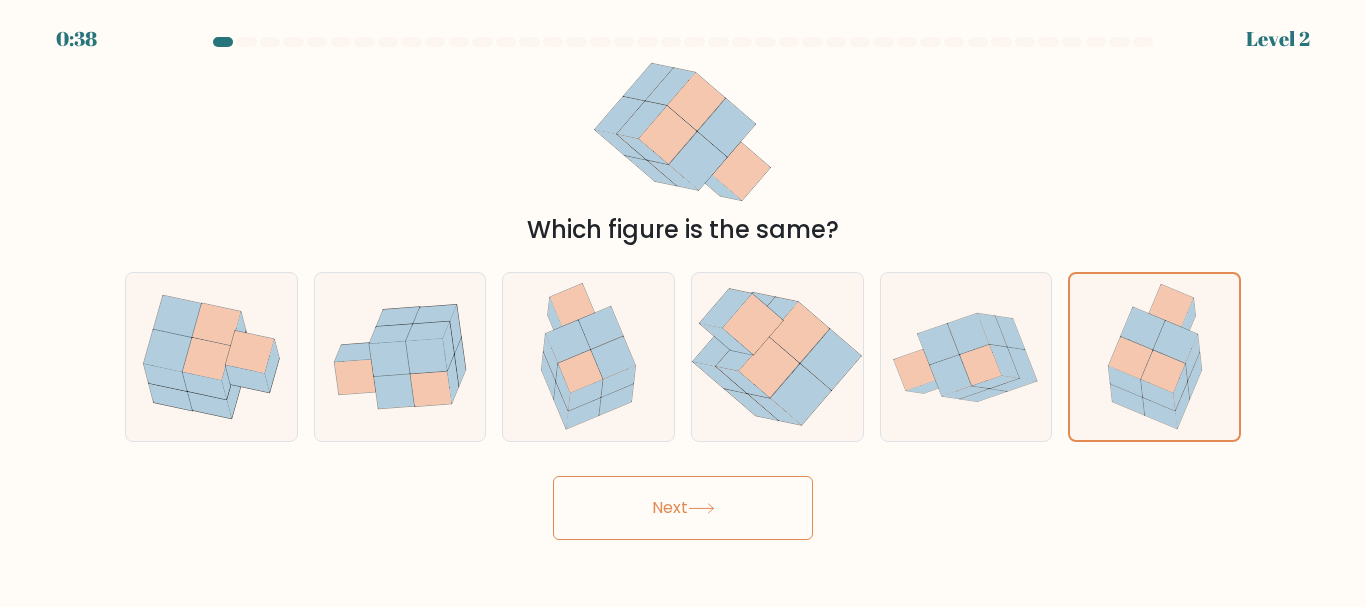 click on "Next" at bounding box center [683, 508] 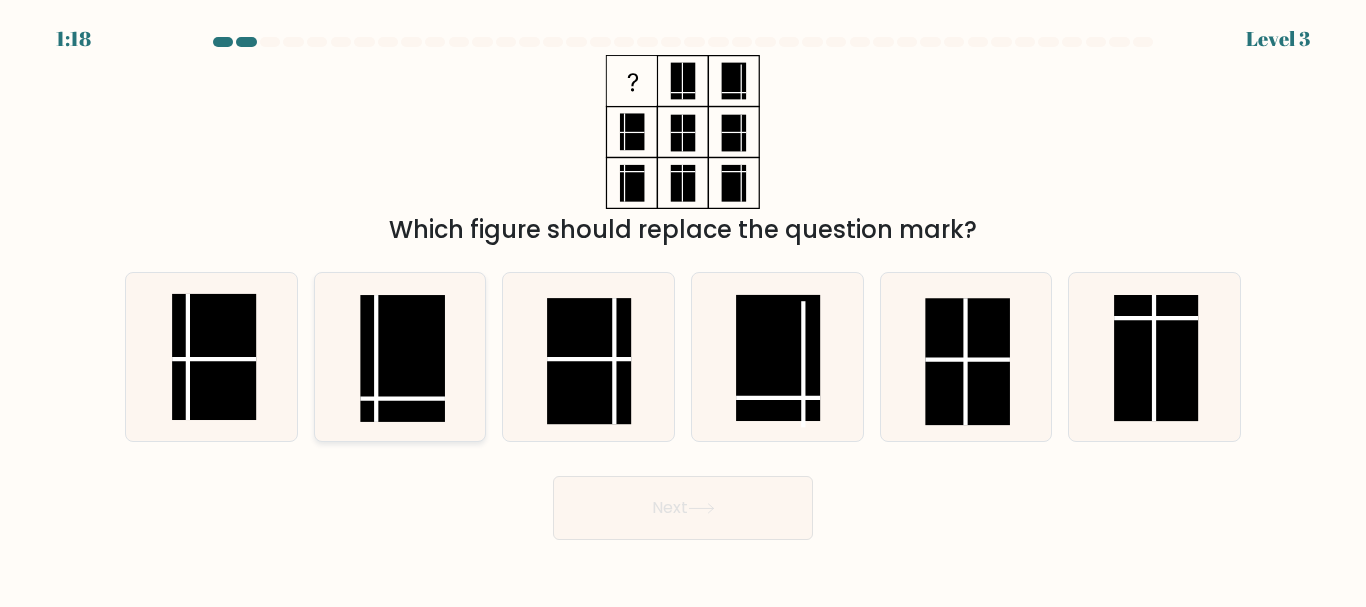 click at bounding box center [403, 358] 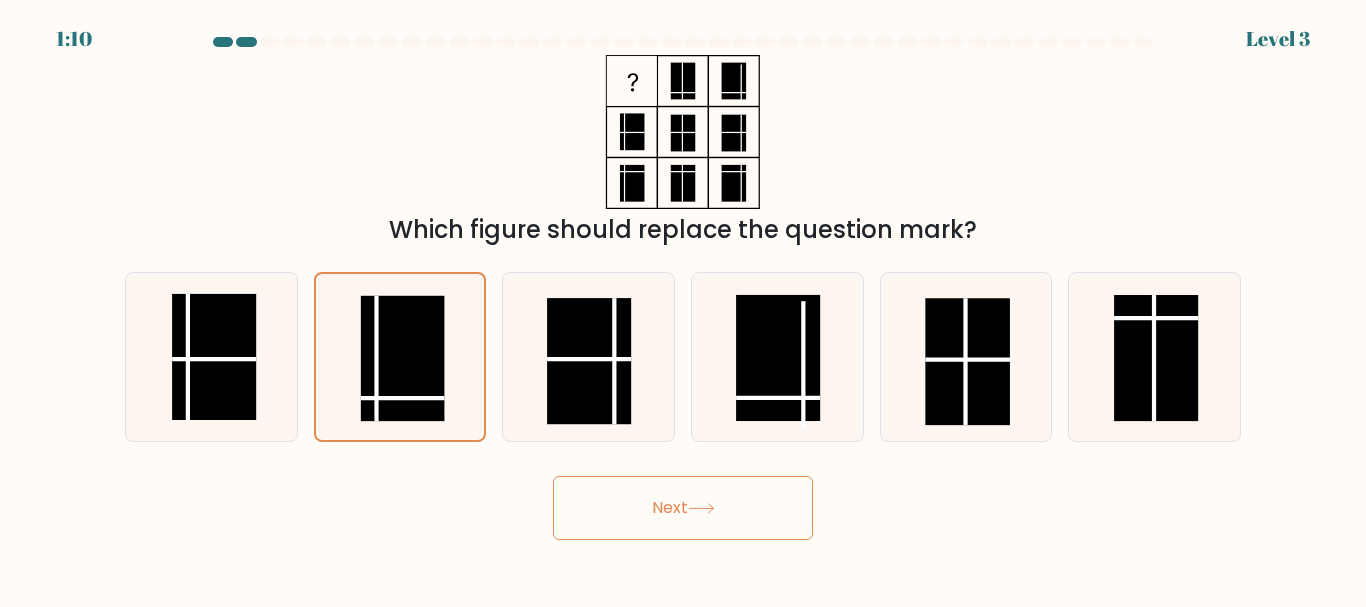 click on "Next" at bounding box center (683, 508) 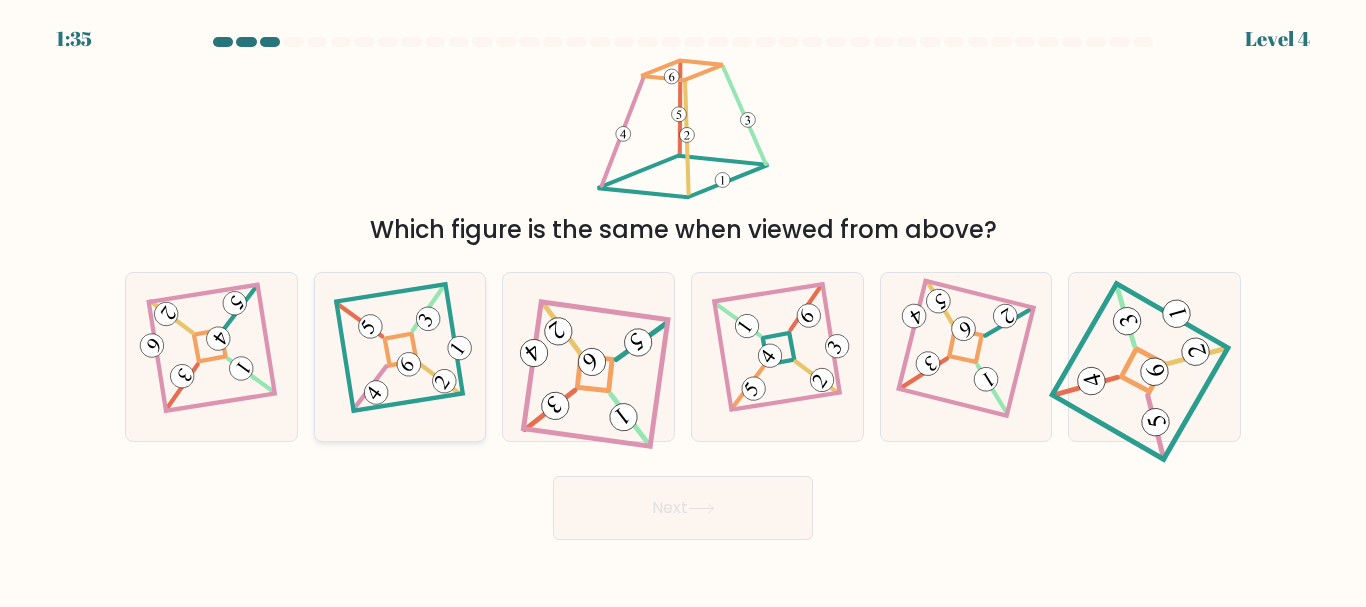 click at bounding box center [399, 357] 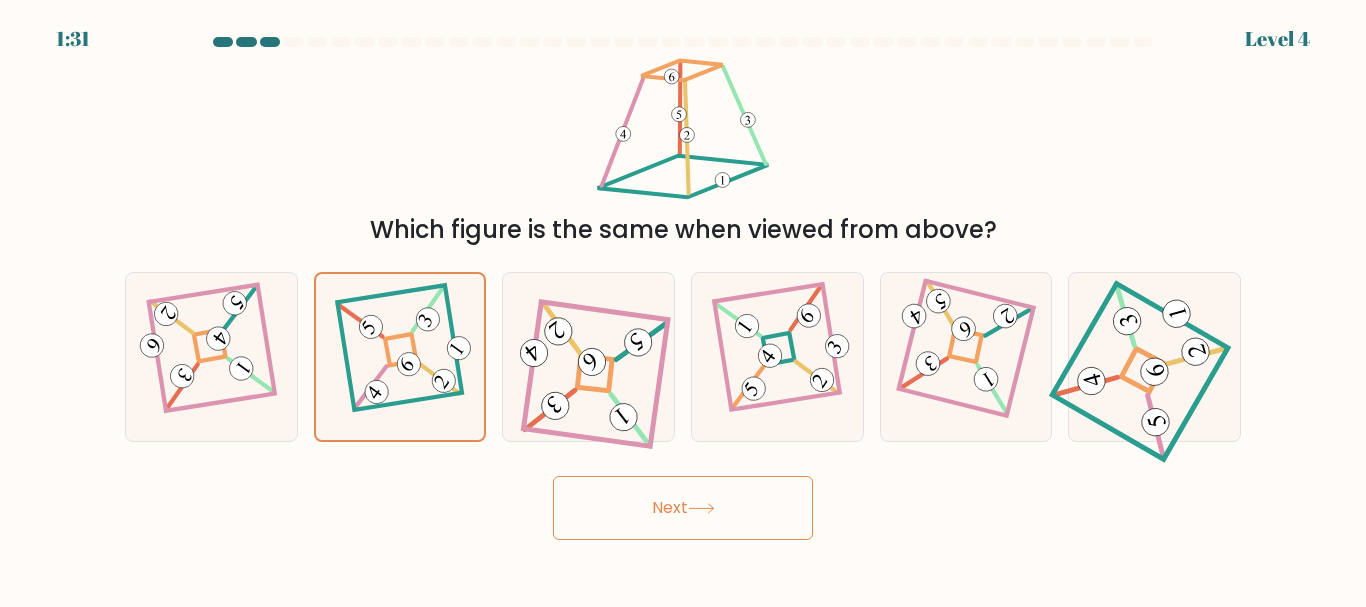 click on "Next" at bounding box center (683, 508) 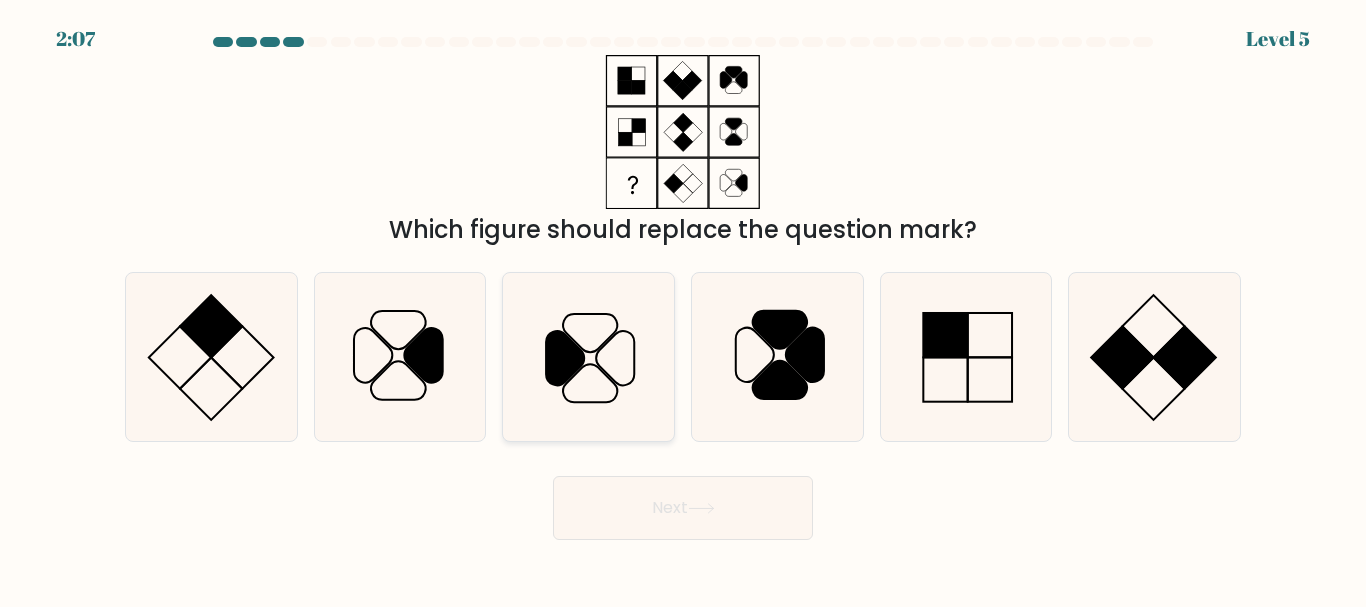 click at bounding box center [588, 356] 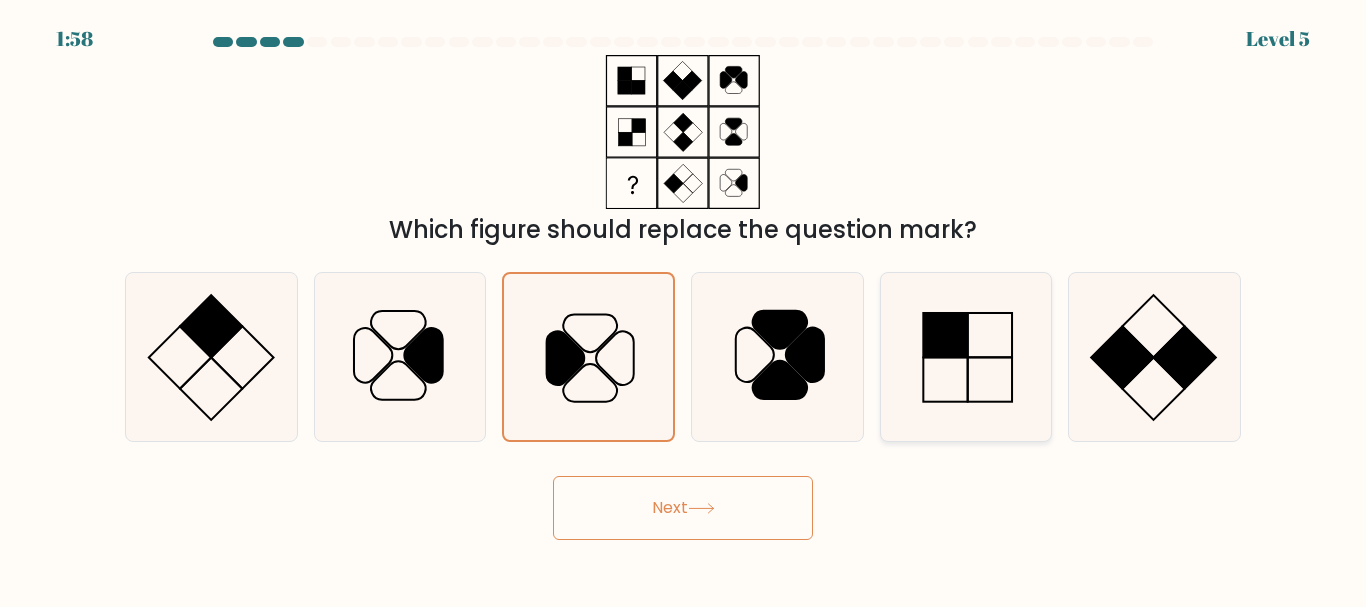 click at bounding box center [945, 335] 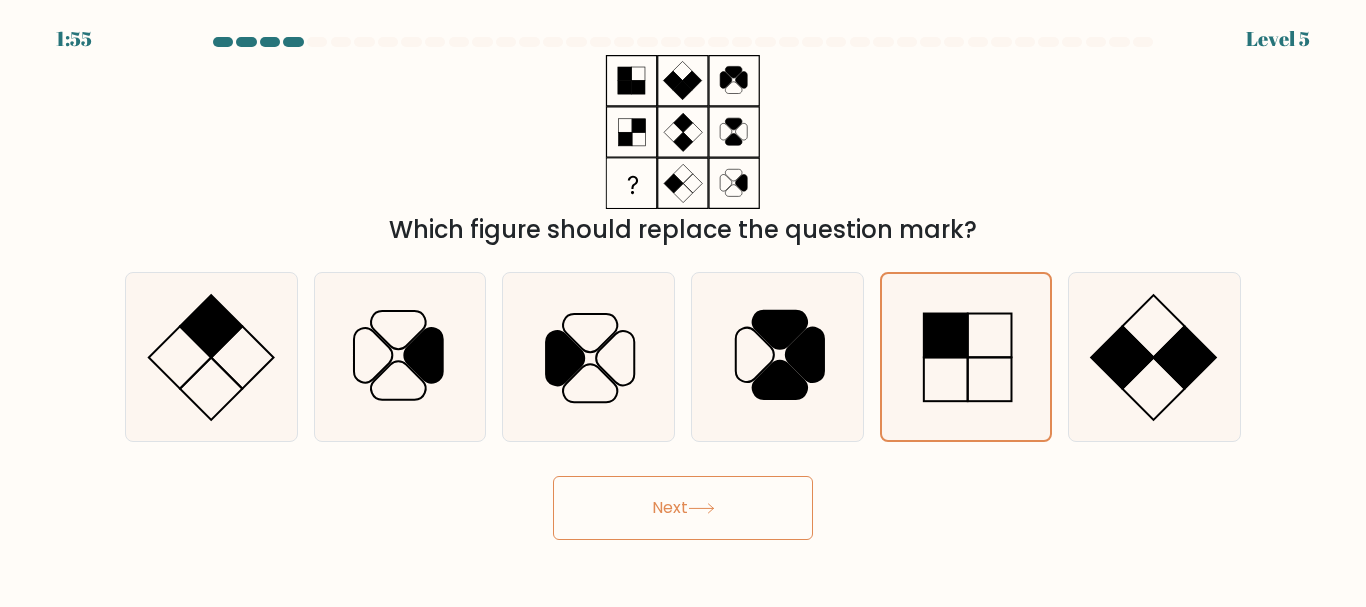click on "Next" at bounding box center (683, 508) 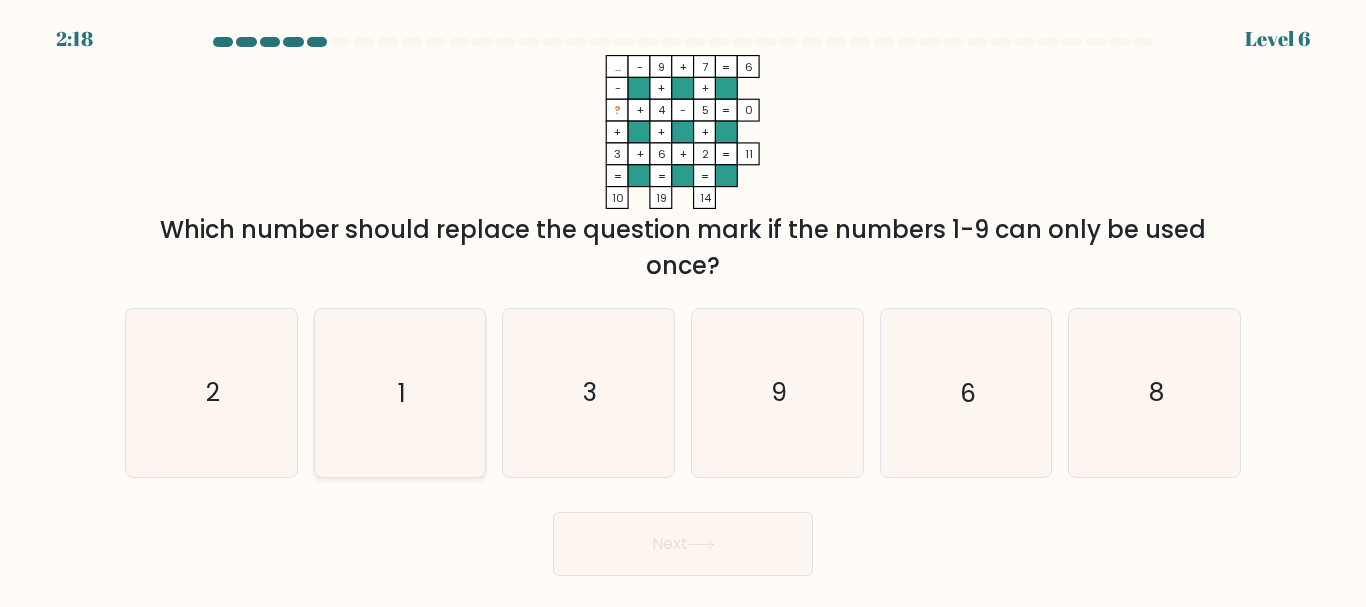 click on "1" at bounding box center [399, 392] 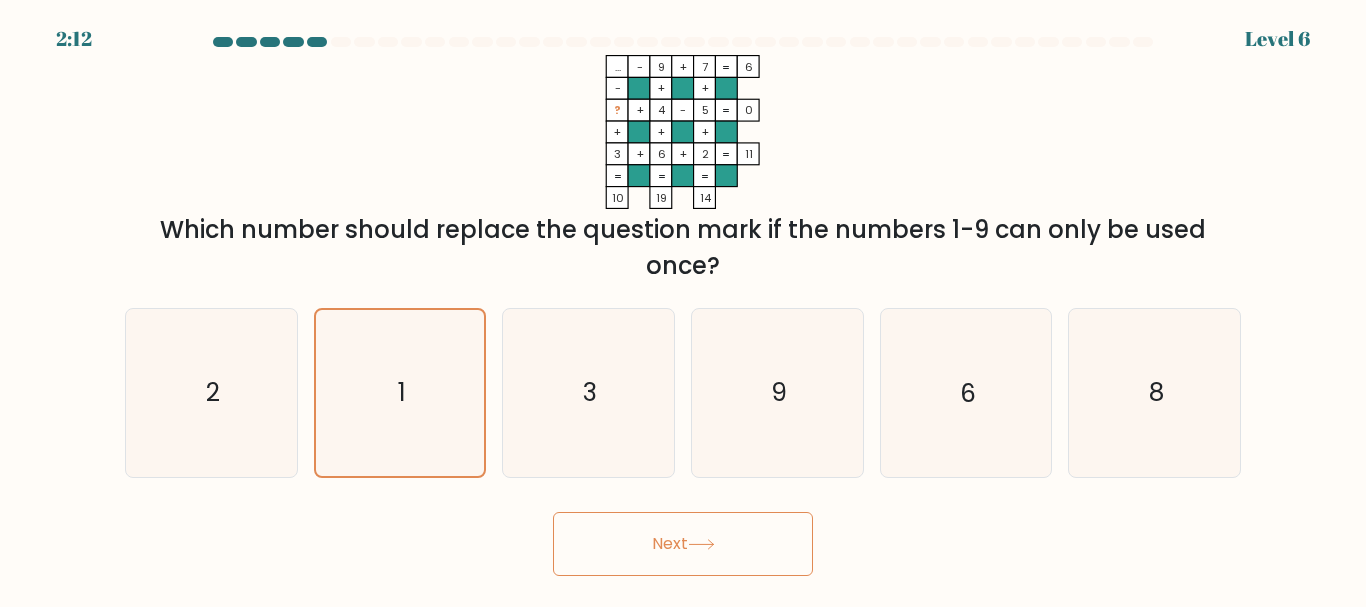 click on "Next" at bounding box center (683, 544) 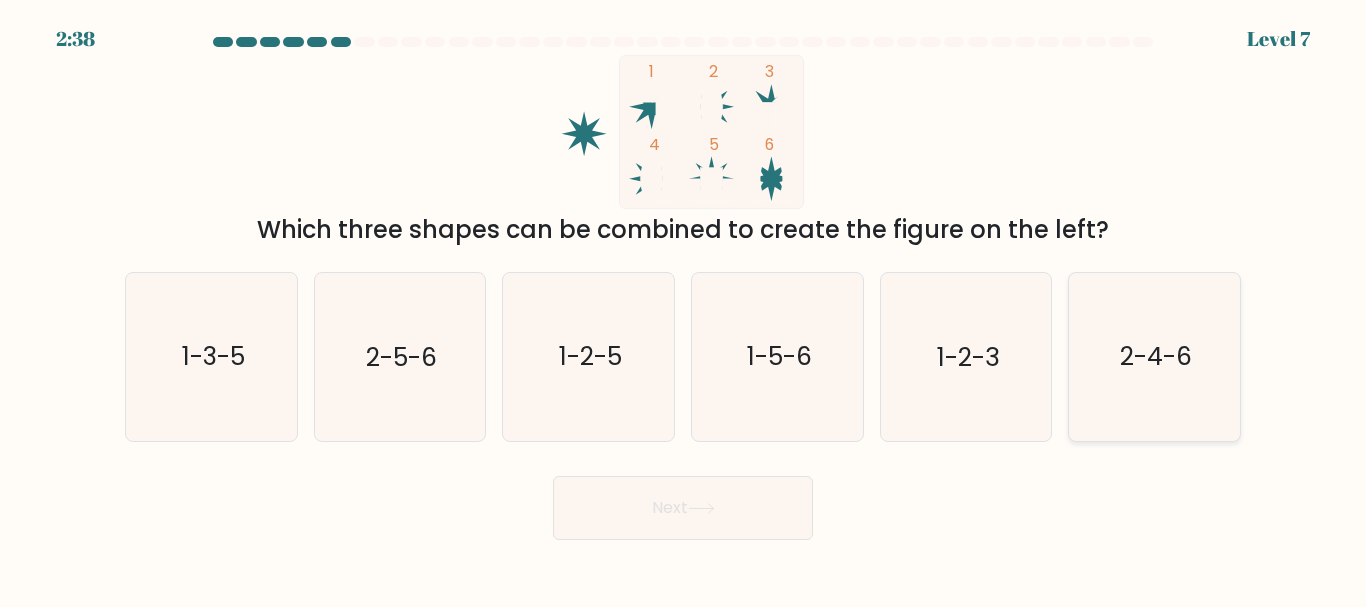 click on "2-4-6" at bounding box center (1156, 357) 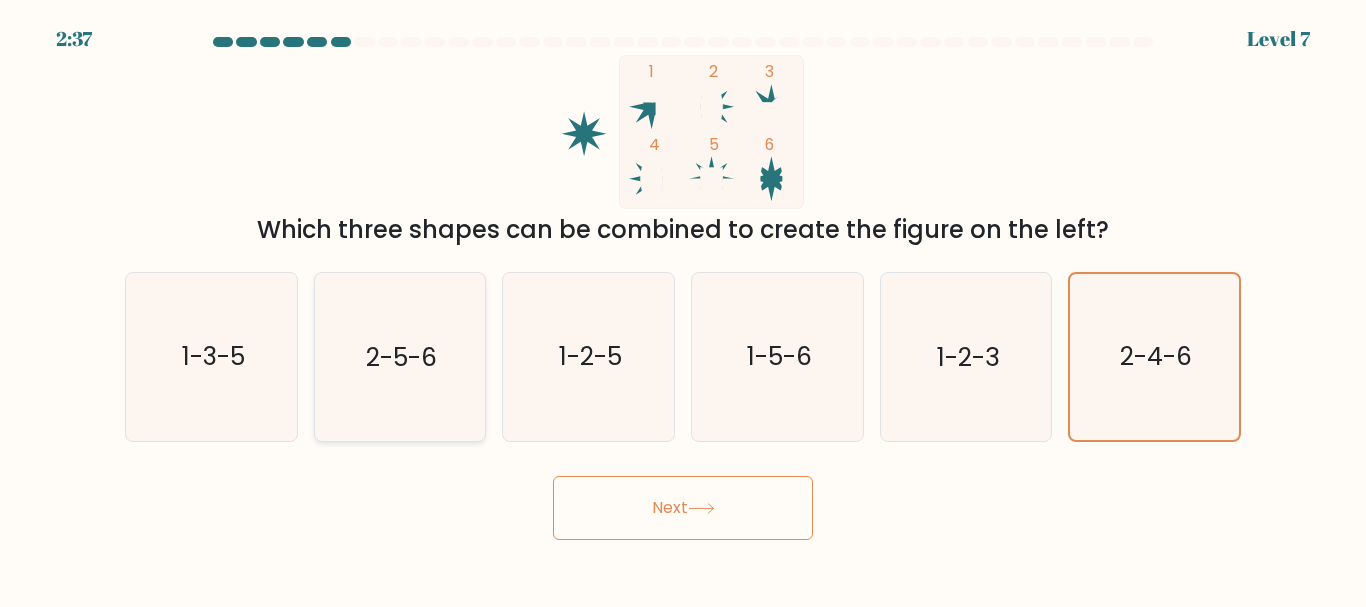 click on "2-5-6" at bounding box center (399, 356) 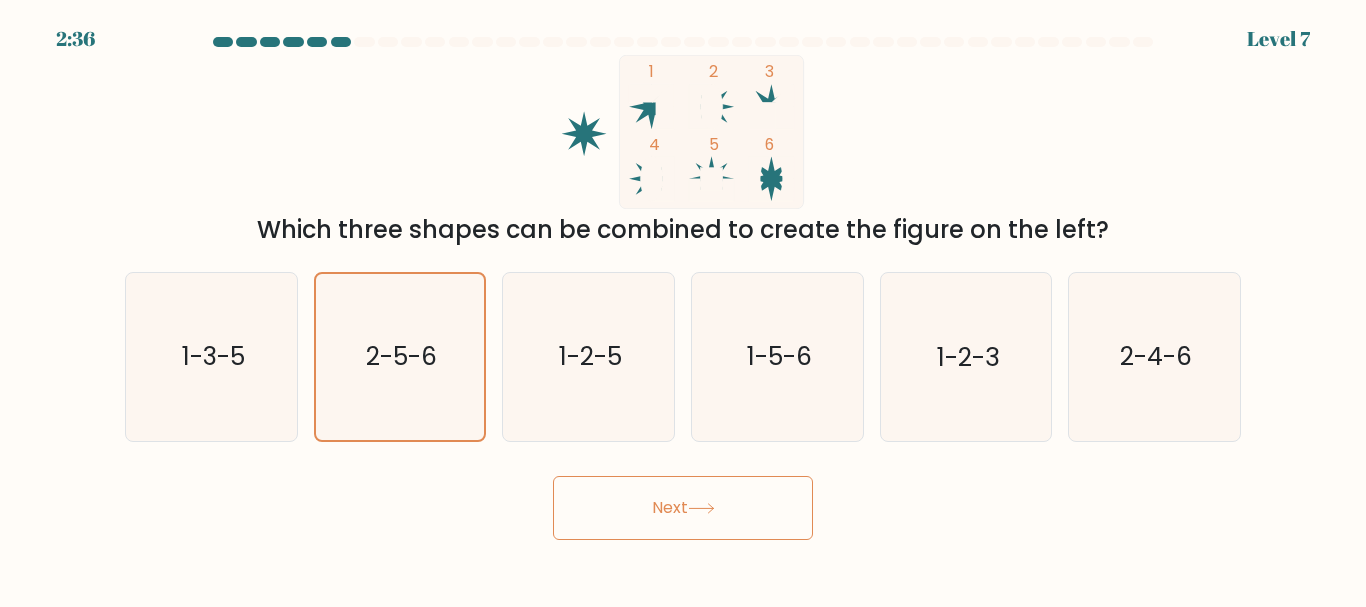 click on "Next" at bounding box center (683, 508) 